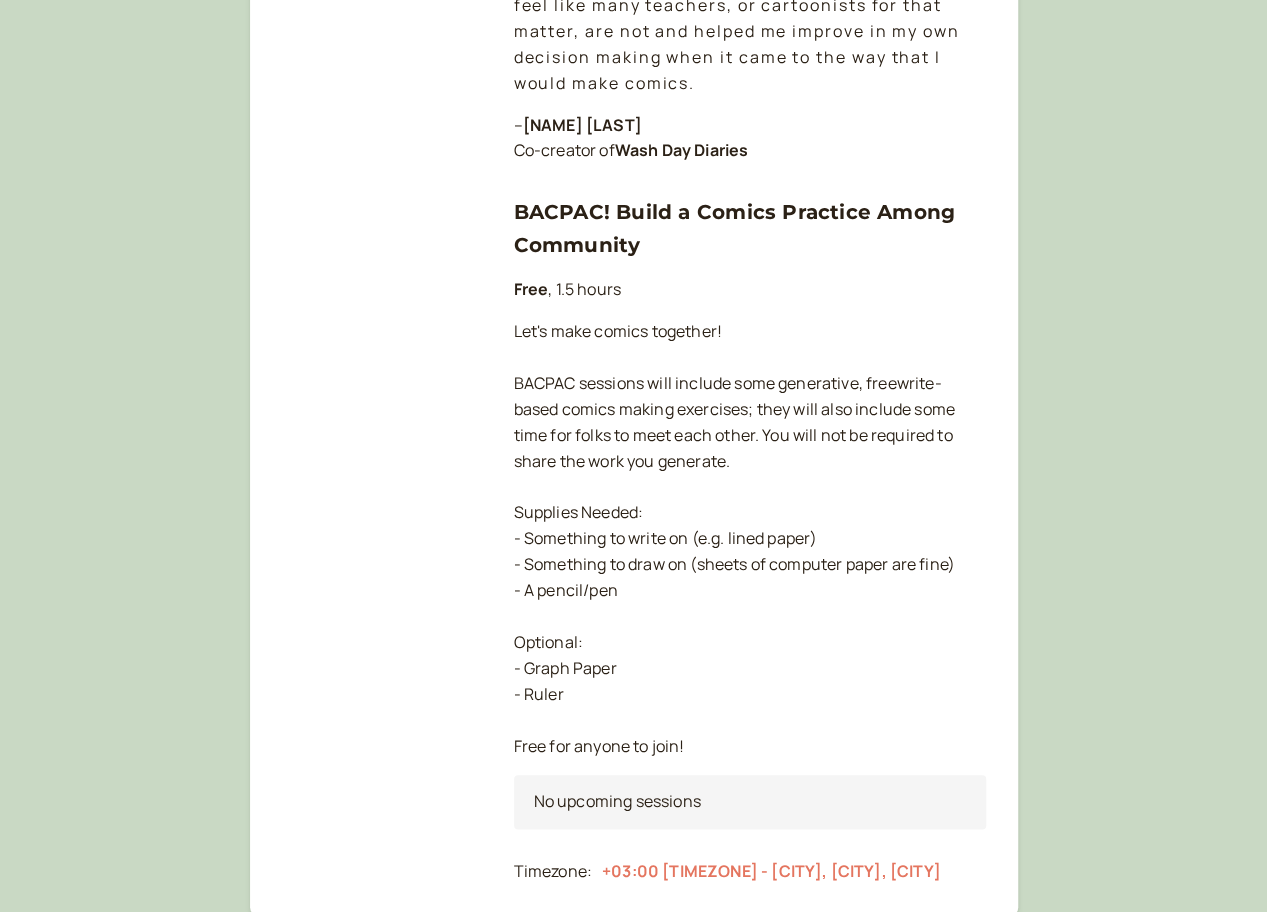 scroll, scrollTop: 735, scrollLeft: 0, axis: vertical 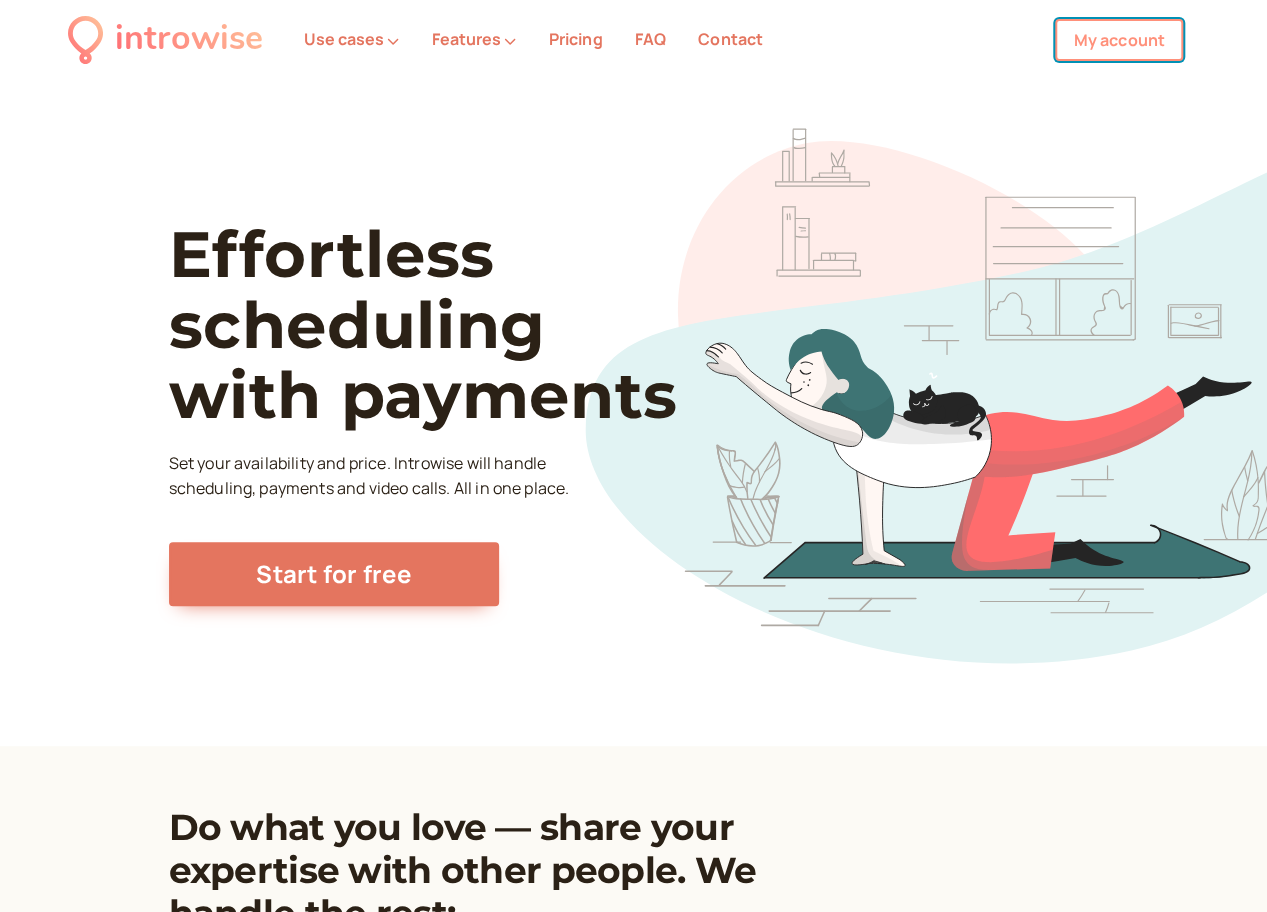 click on "My account" at bounding box center (1119, 40) 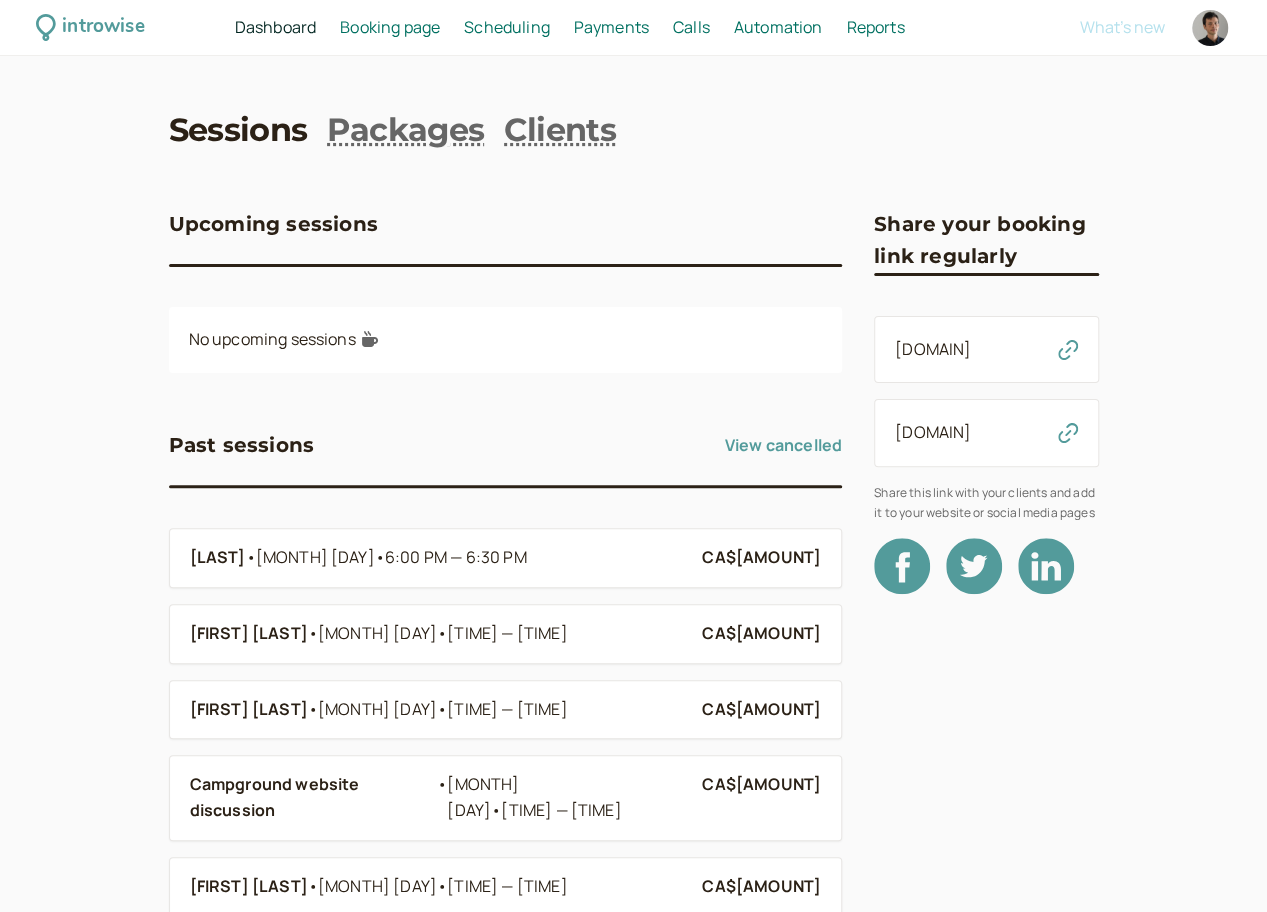 click on "Payments" at bounding box center (611, 27) 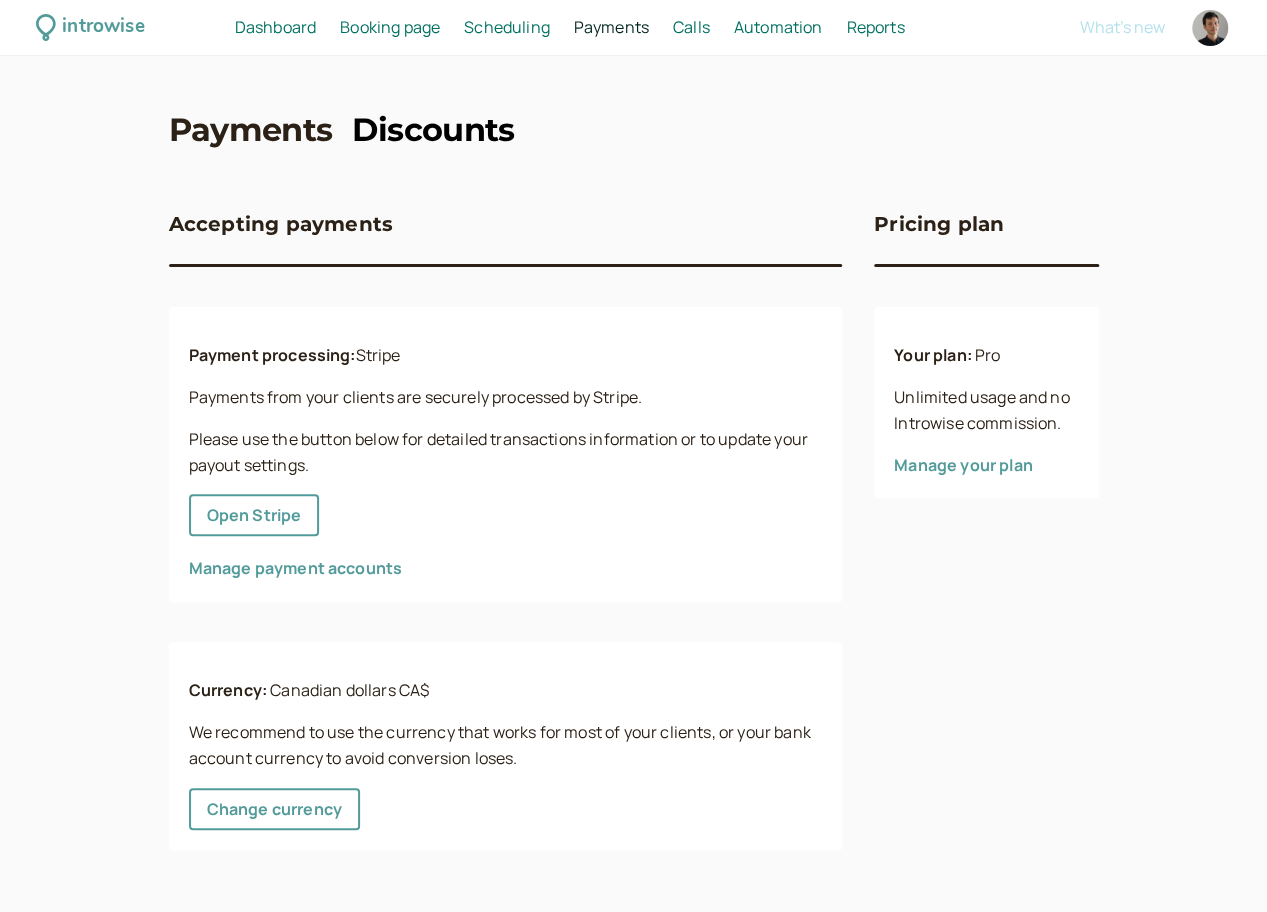 click on "Discounts" at bounding box center (433, 130) 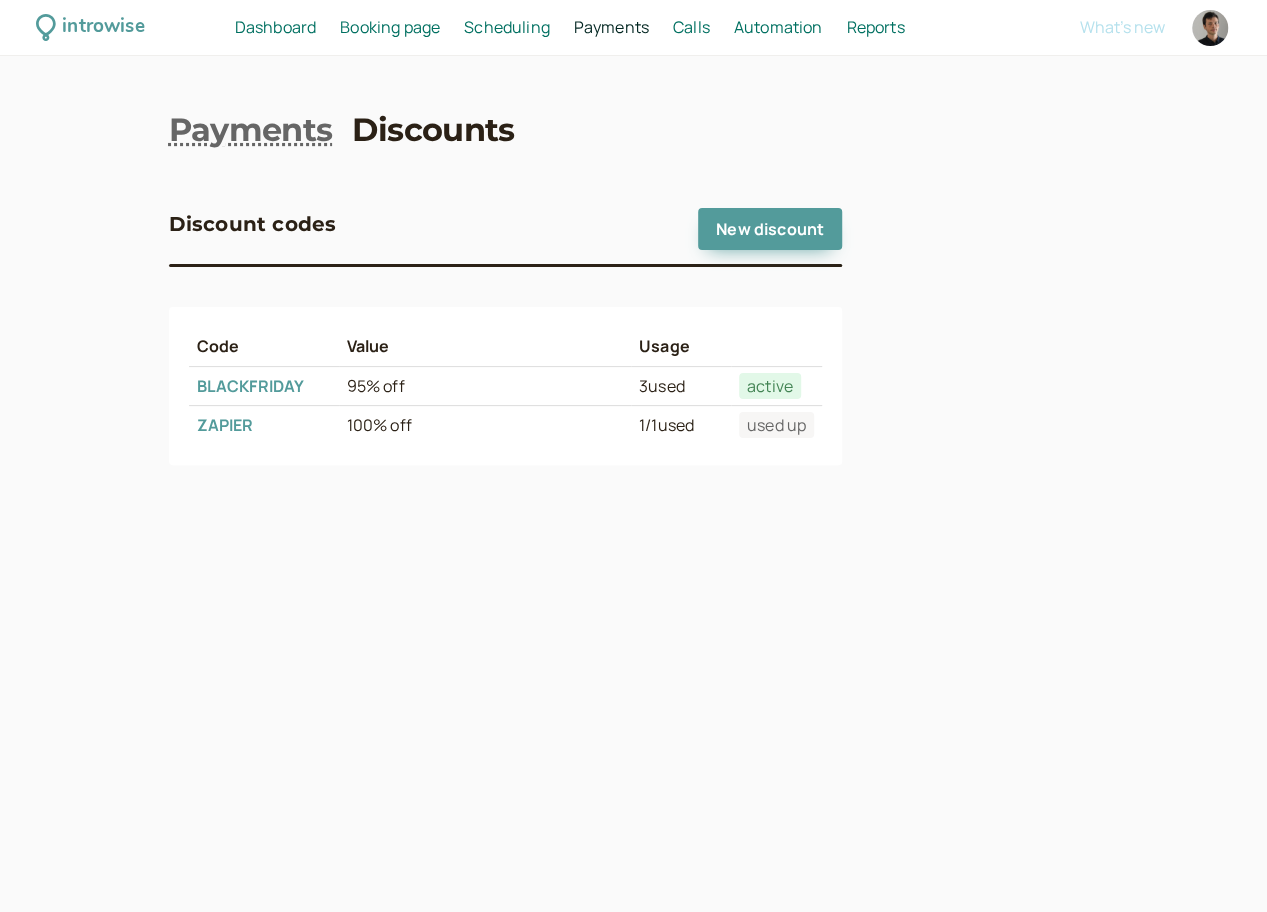 click on "BLACKFRIDAY" at bounding box center (251, 386) 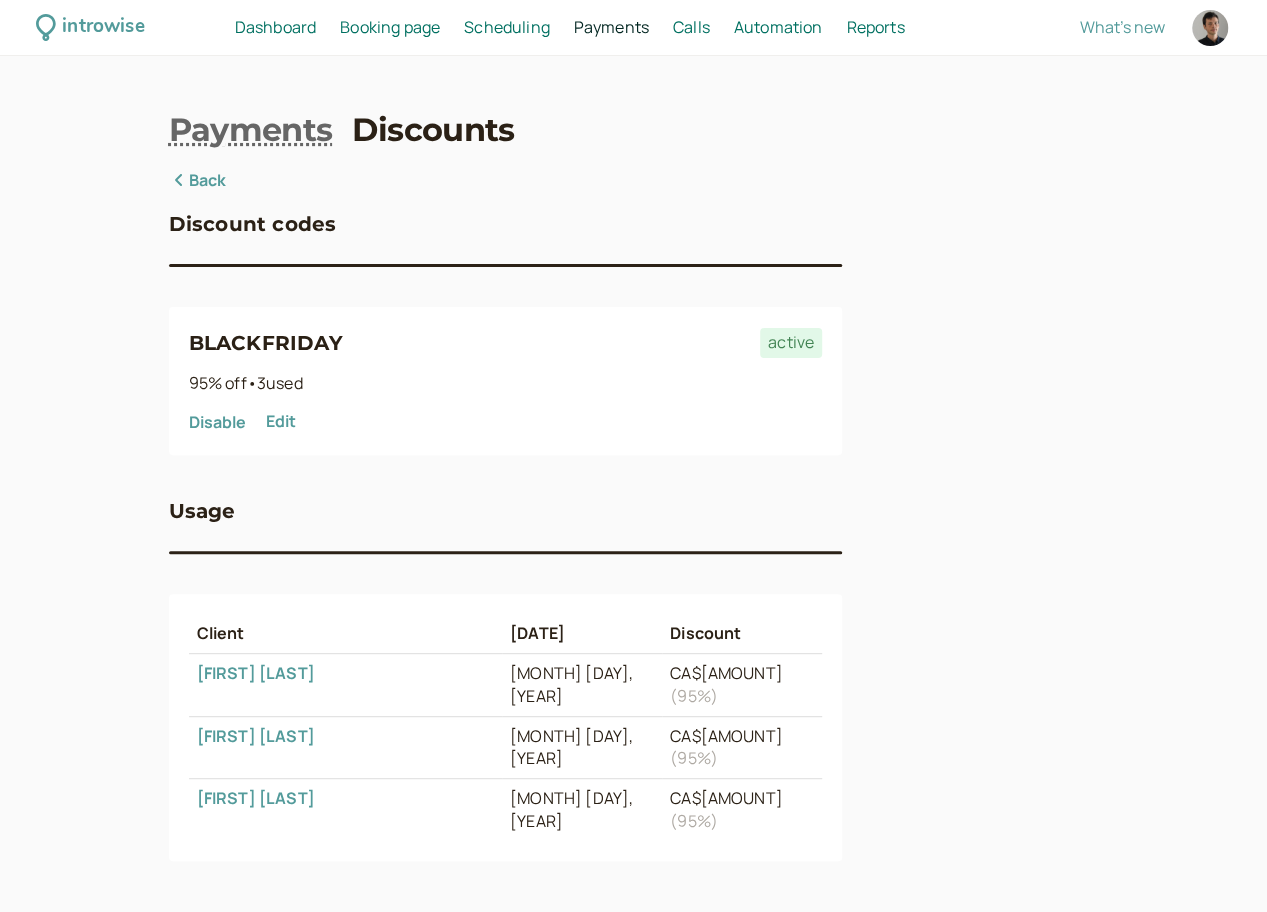 click on "Edit" at bounding box center [281, 422] 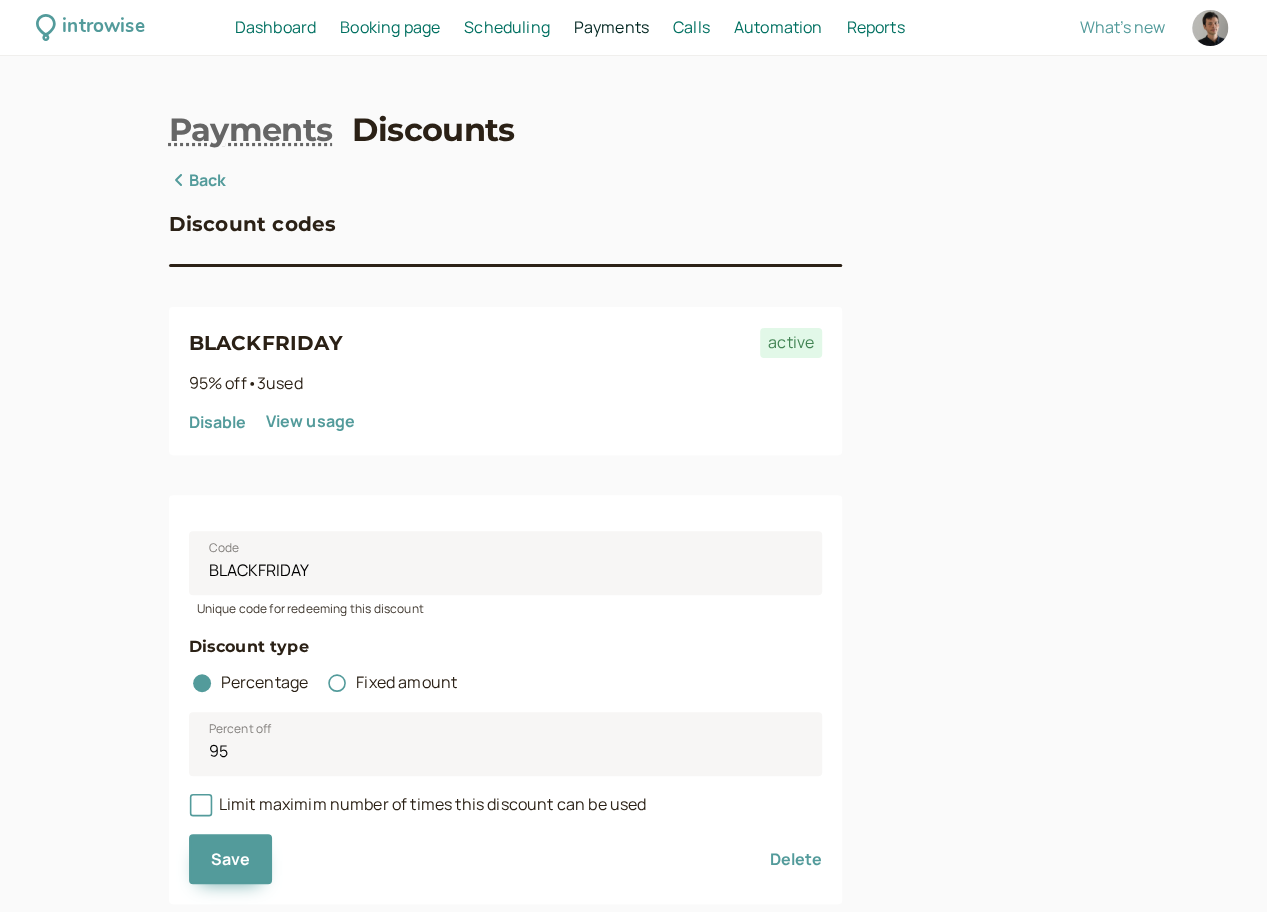 scroll, scrollTop: 47, scrollLeft: 0, axis: vertical 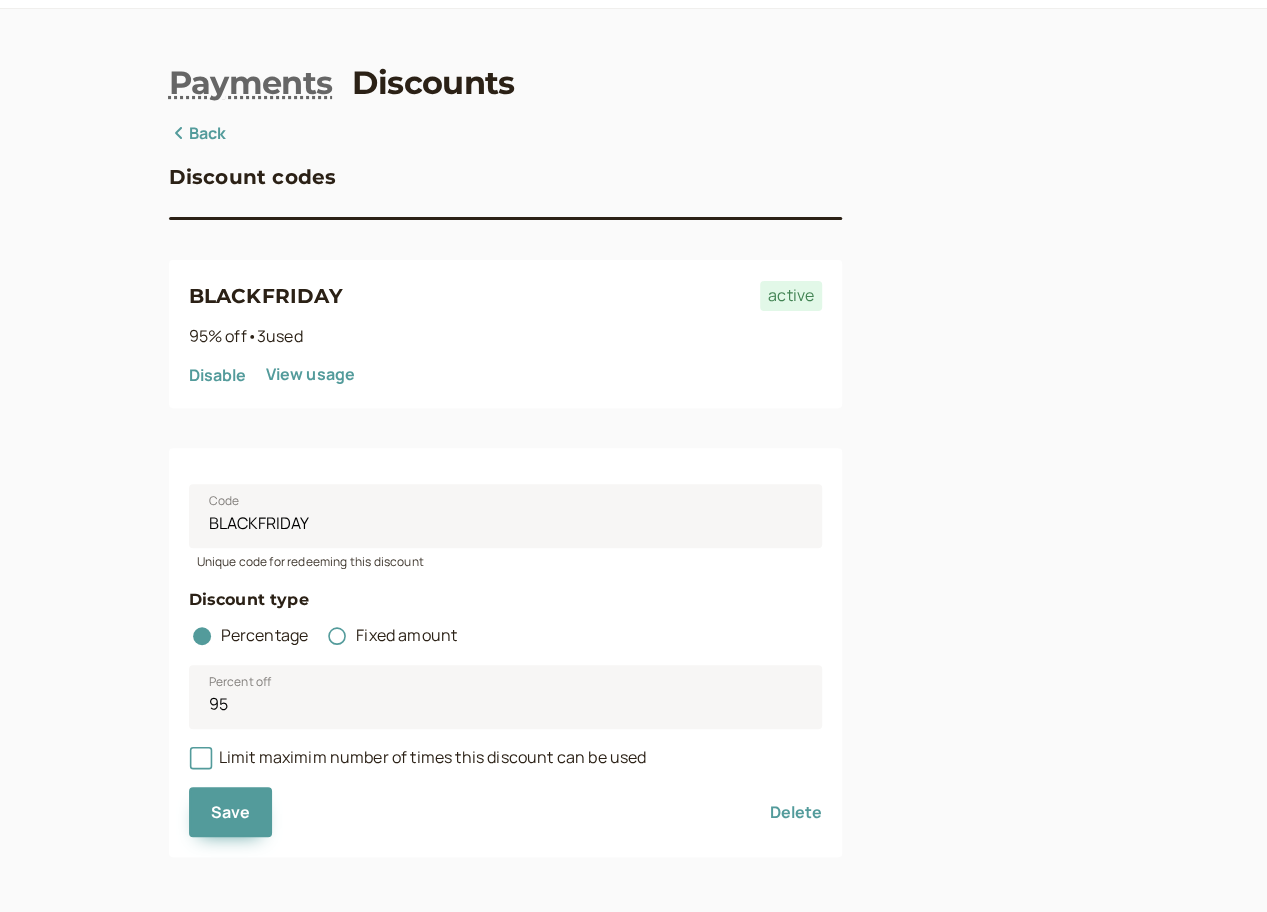 click on "Back" at bounding box center [198, 134] 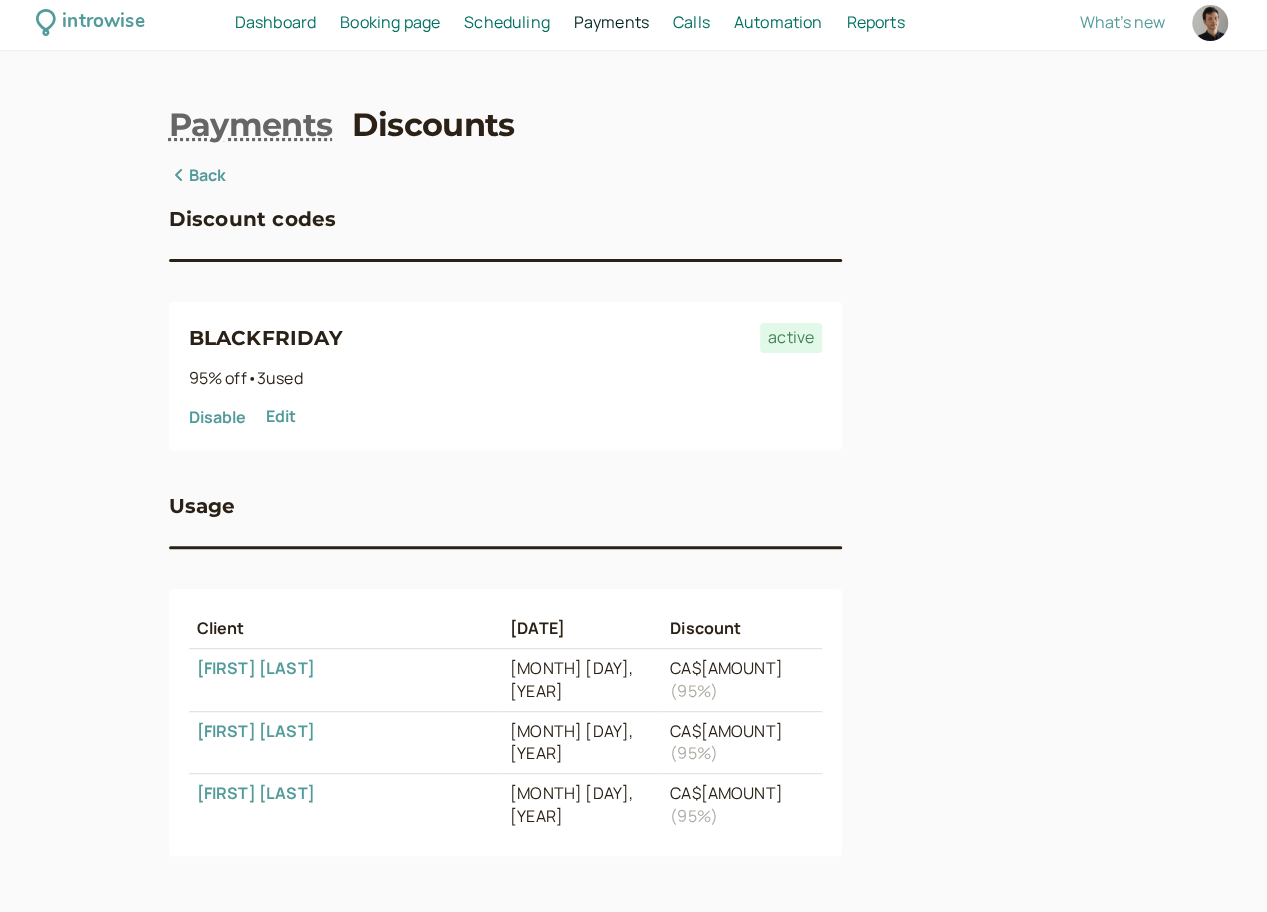 scroll, scrollTop: 0, scrollLeft: 0, axis: both 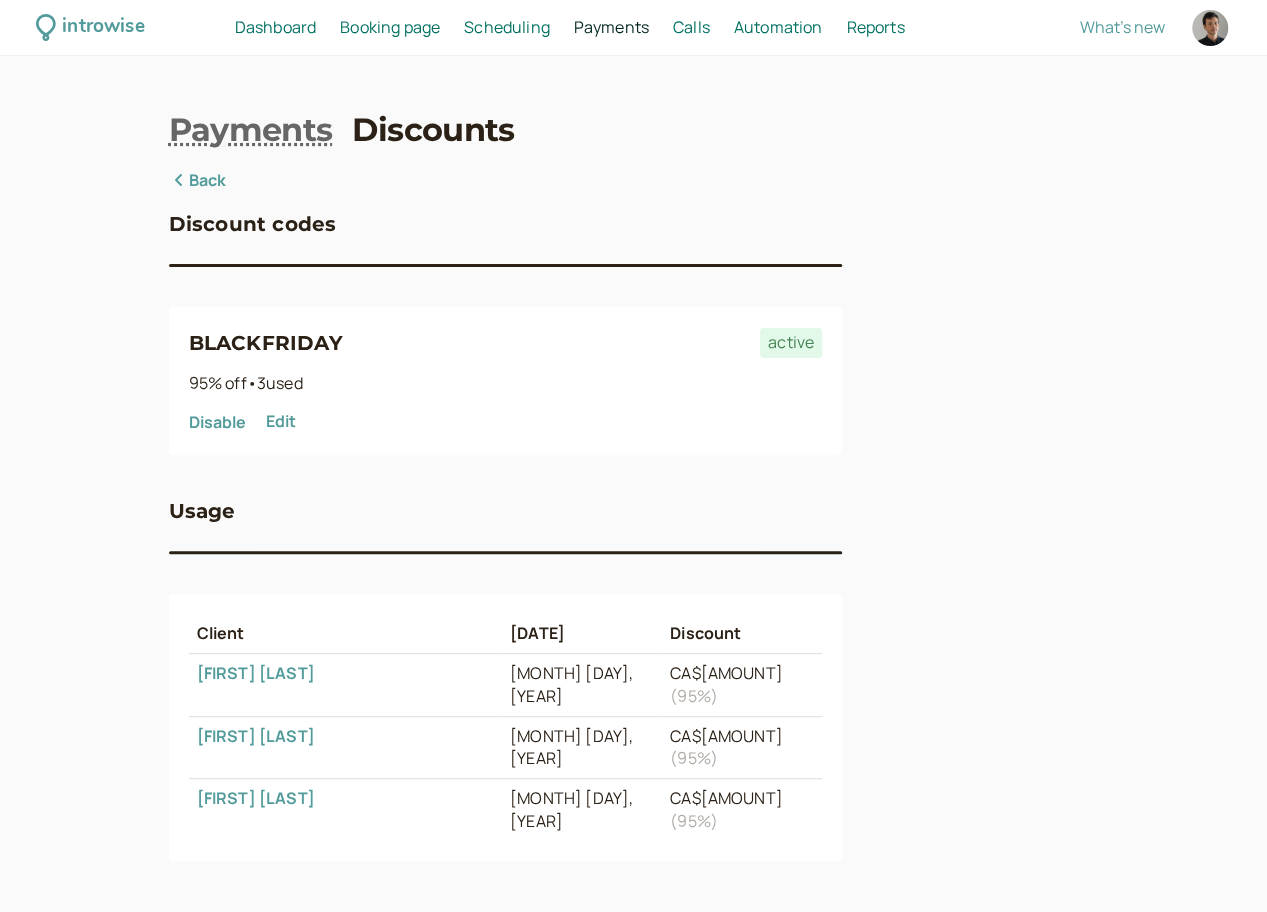 click on "Back" at bounding box center [198, 181] 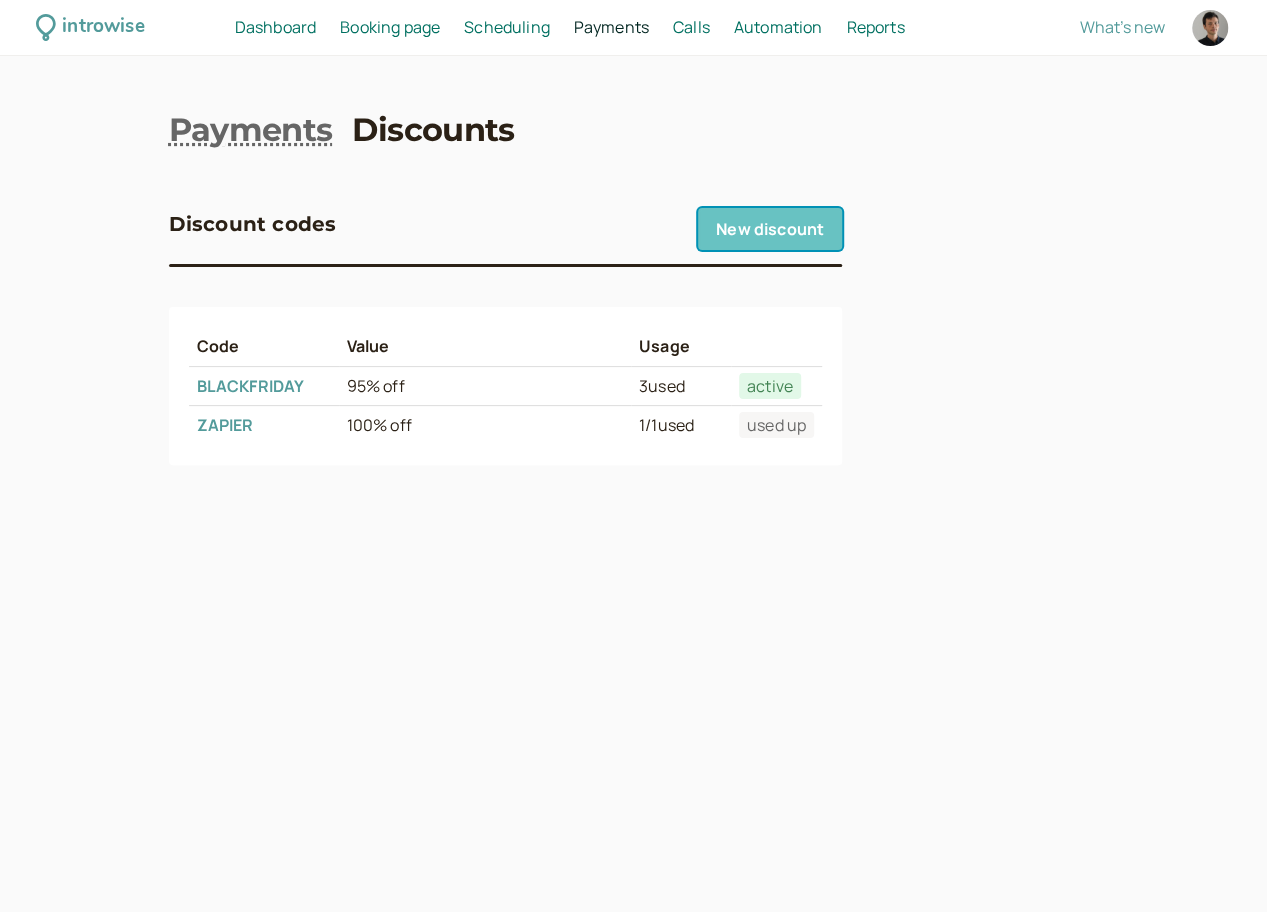 click on "New discount" at bounding box center (770, 229) 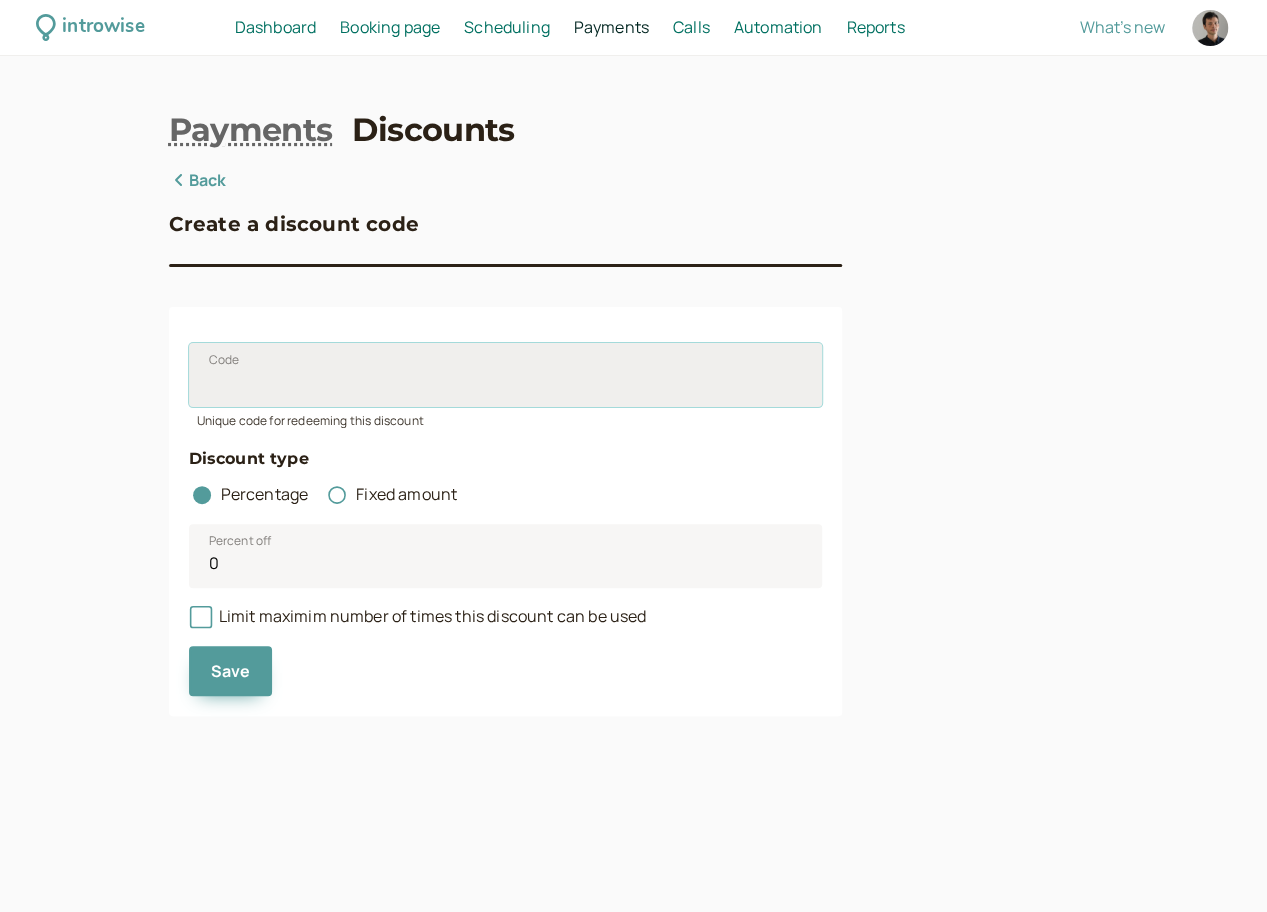 click on "Code" at bounding box center (506, 375) 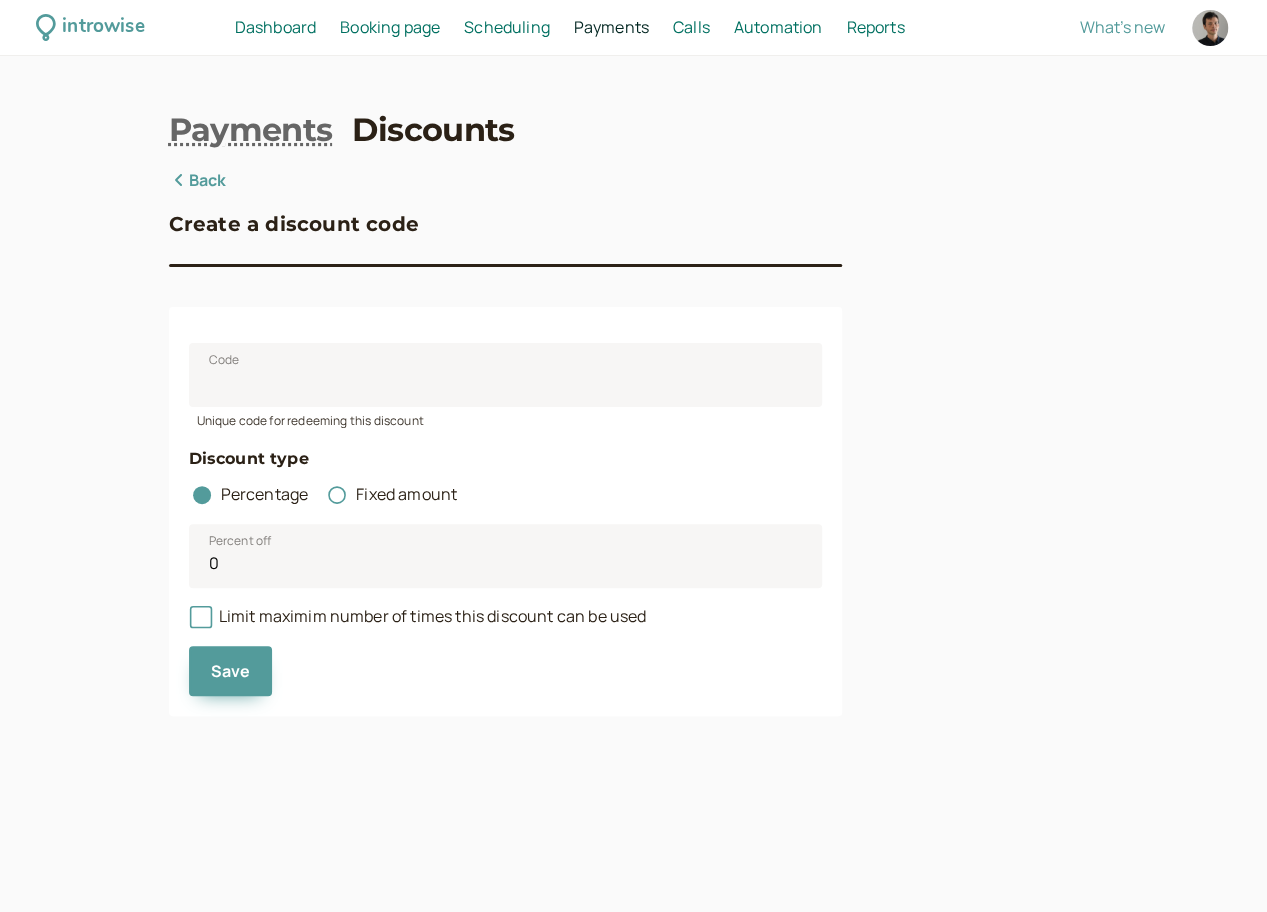 click on "introwise Dashboard Dashboard Booking page Booking Scheduling Scheduling Payments Payments Calls Calls Automation Automation Reports Reports What's new Payments Discounts   Back Create a discount code Code Unique code for redeeming this discount Discount type Percentage Fixed amount Percent off 0 Limit maximim number of times this discount can be used Save" at bounding box center [633, 456] 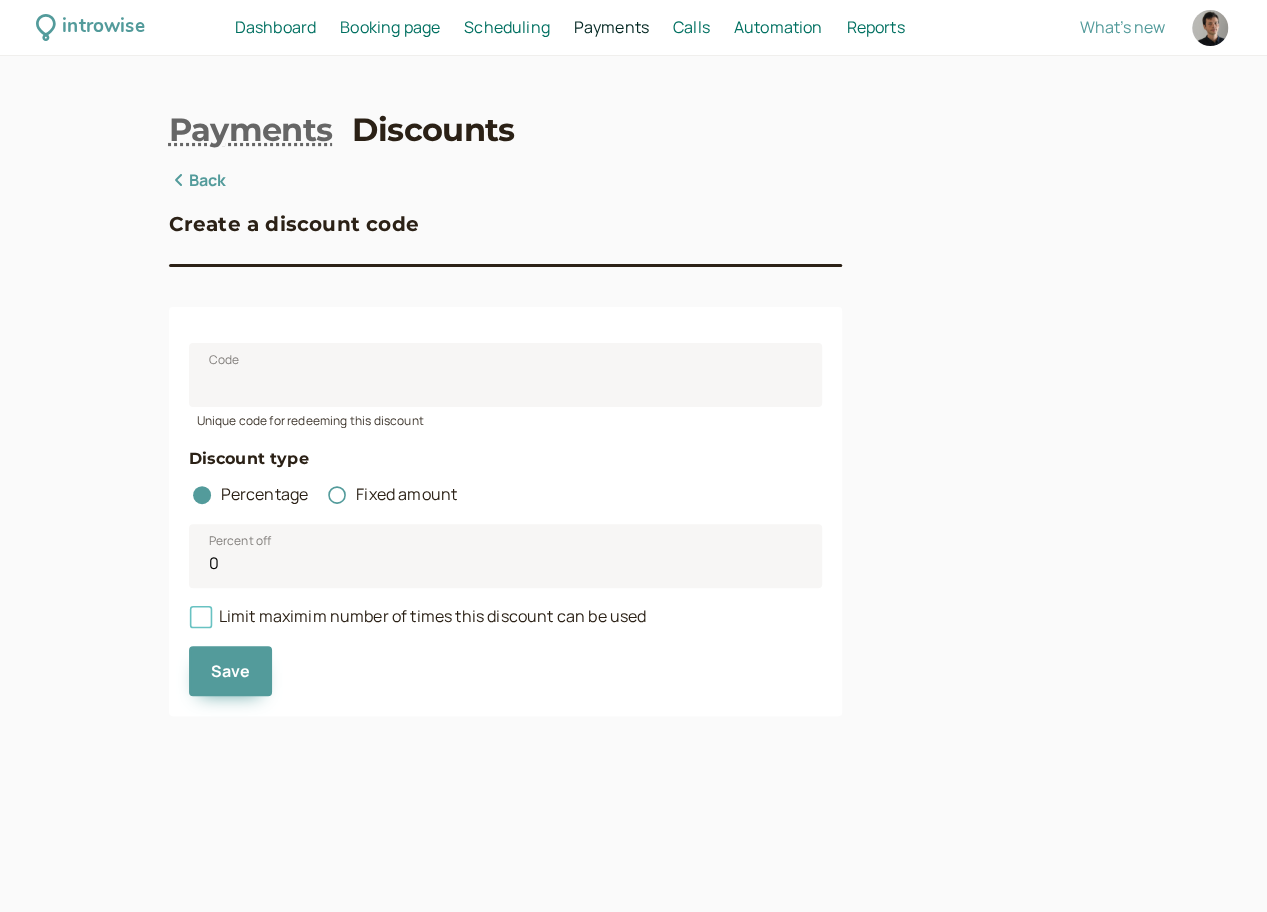 click on "Limit maximim number of times this discount can be used" at bounding box center (418, 616) 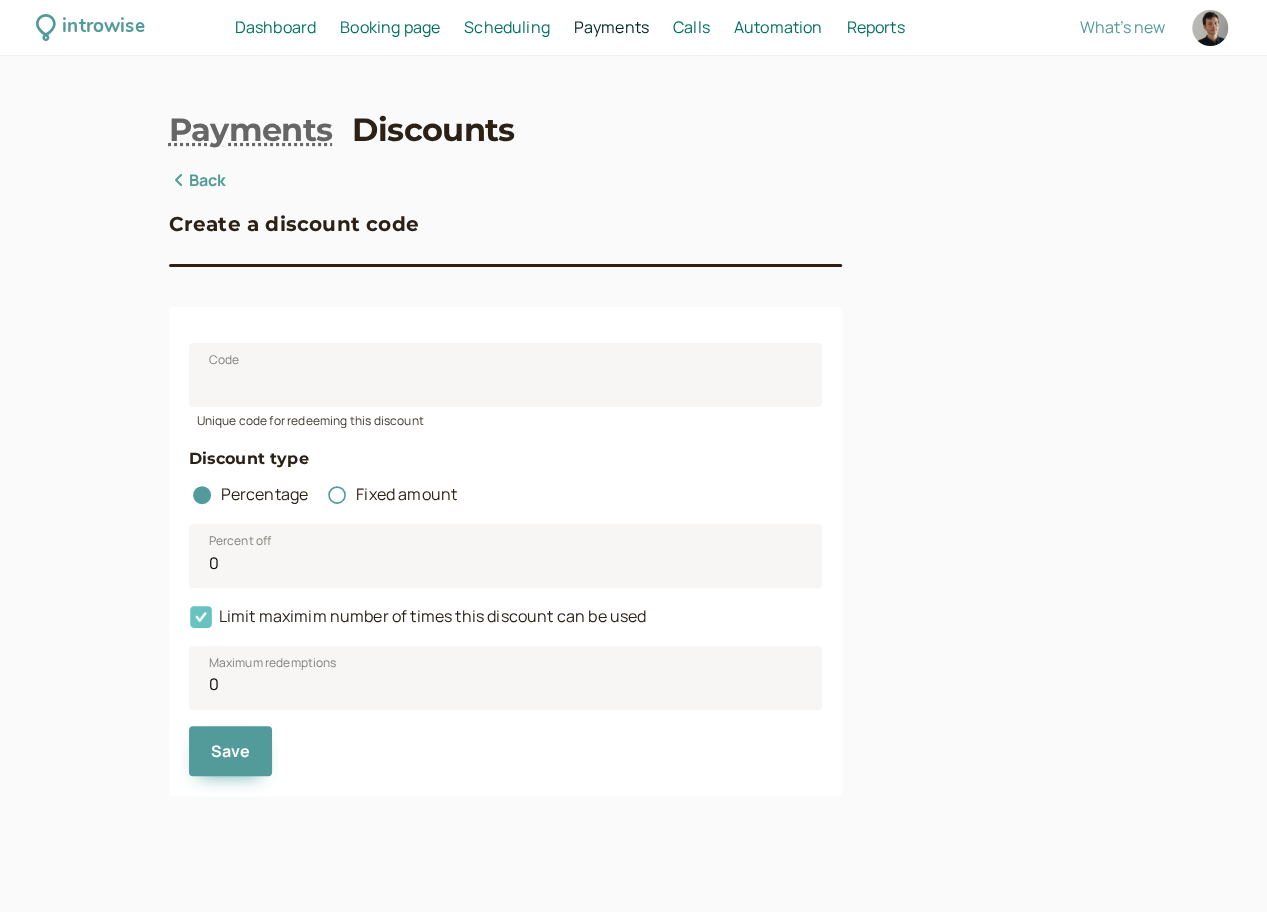 click 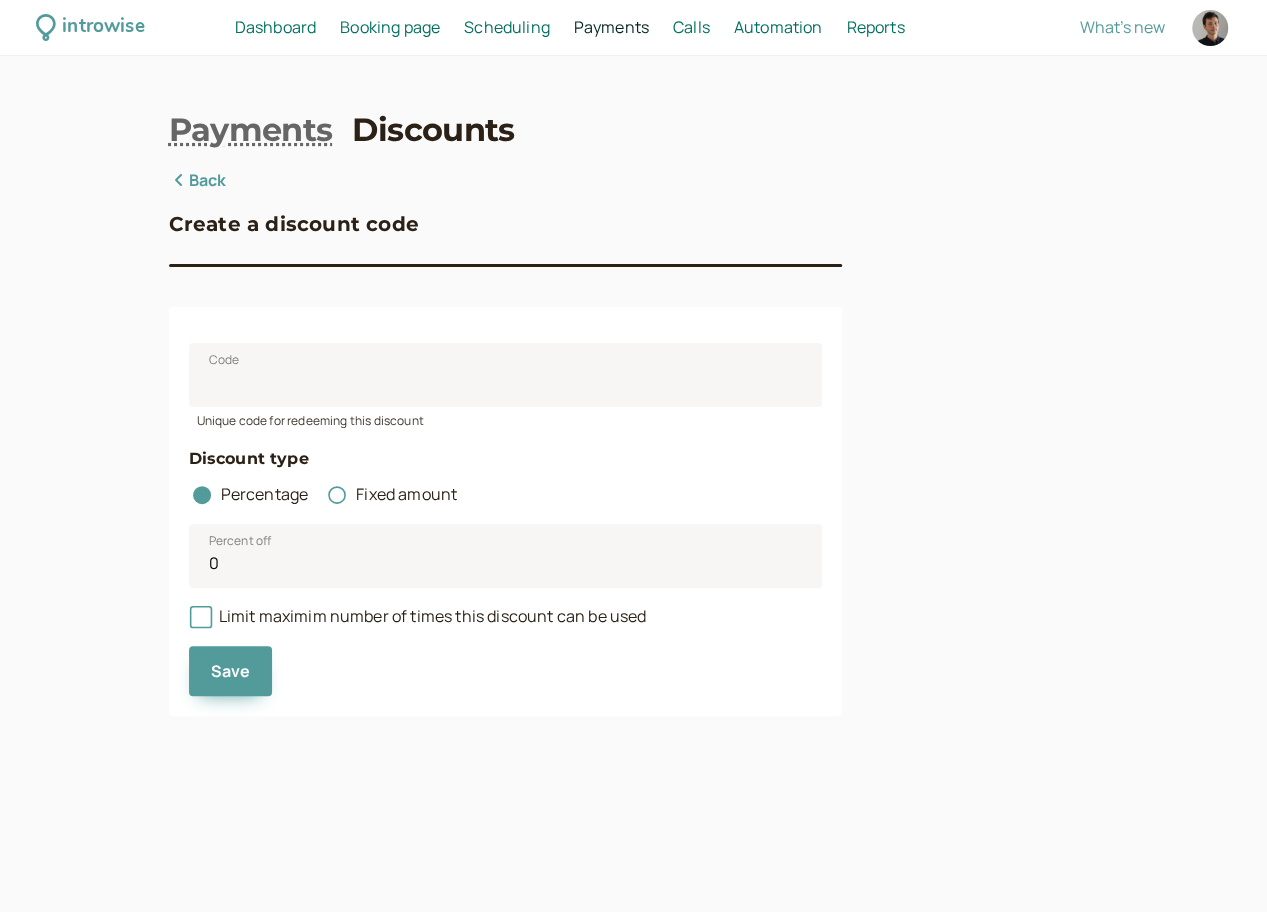 click on "introwise Dashboard Dashboard Booking page Booking Scheduling Scheduling Payments Payments Calls Calls Automation Automation Reports Reports What's new Payments Discounts   Back Create a discount code Code Unique code for redeeming this discount Discount type Percentage Fixed amount Percent off 0 Limit maximim number of times this discount can be used Save" at bounding box center [633, 456] 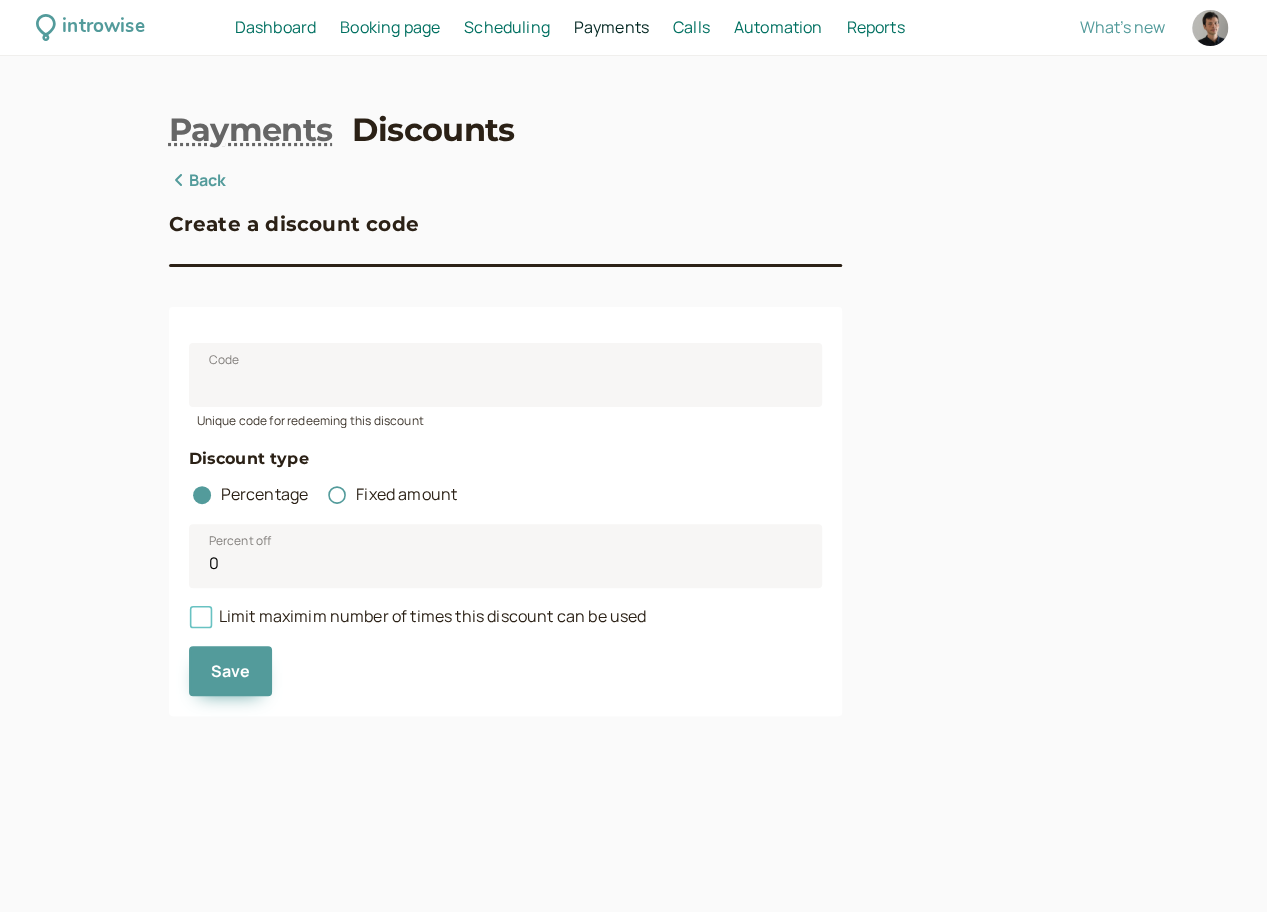 click 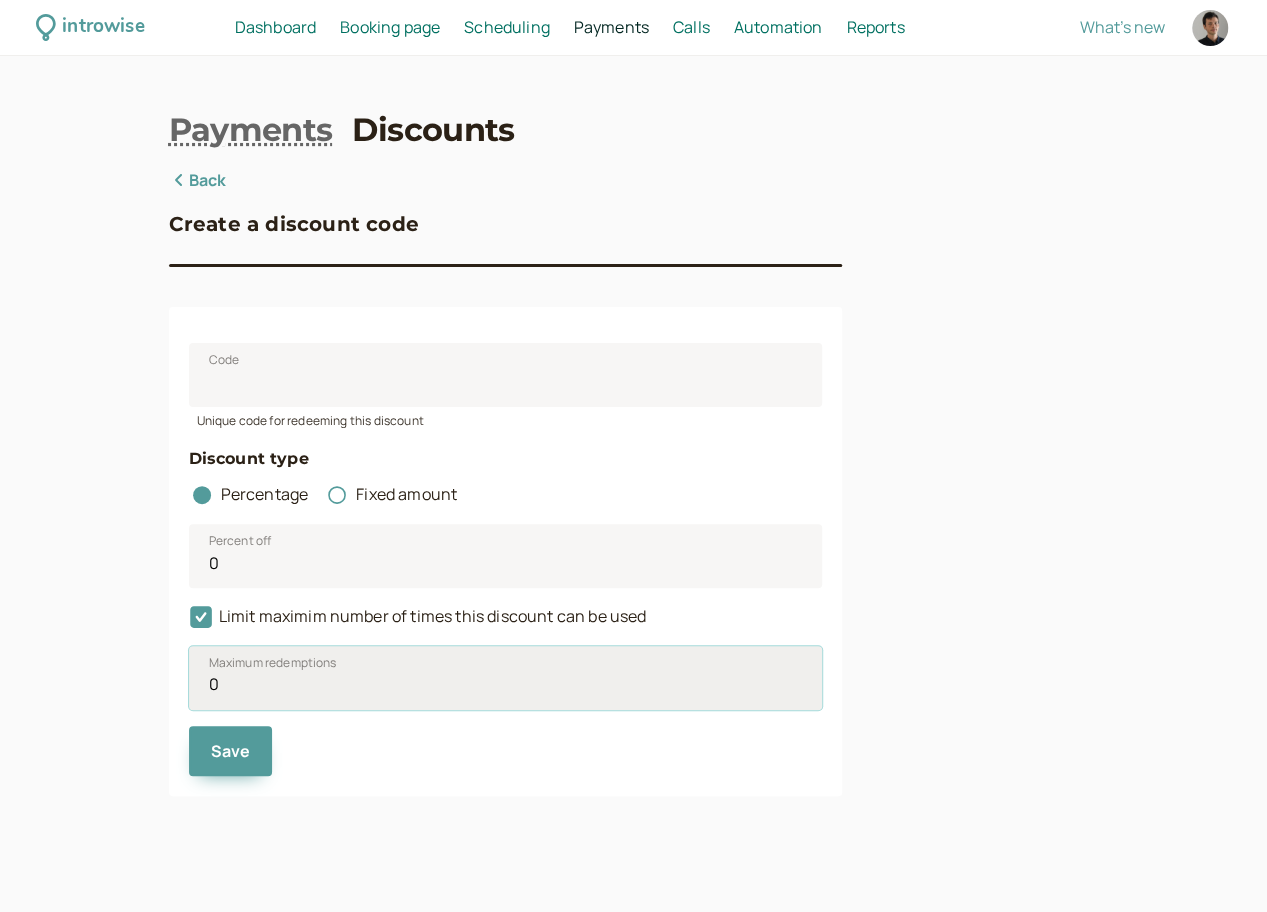 click on "0" at bounding box center [506, 678] 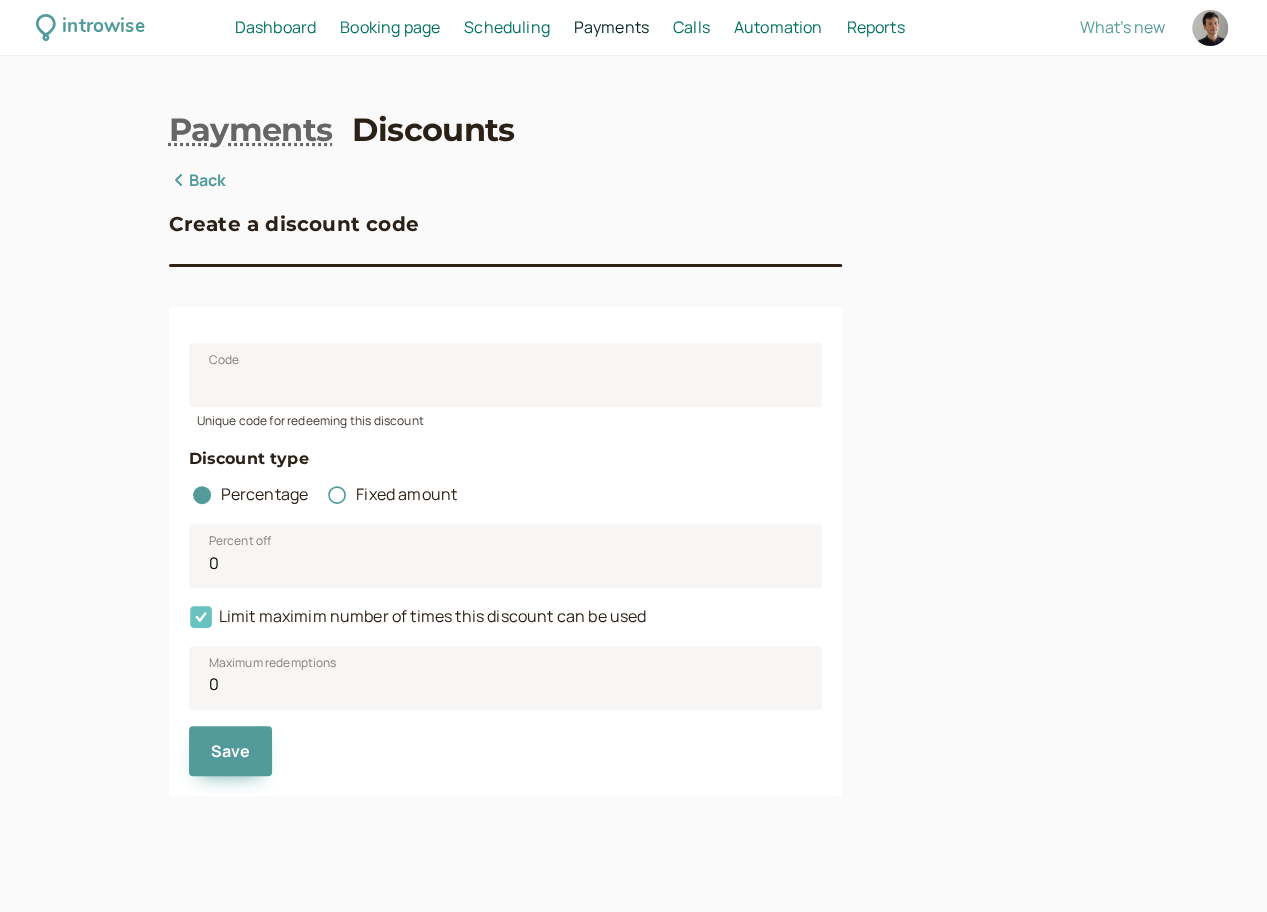 click 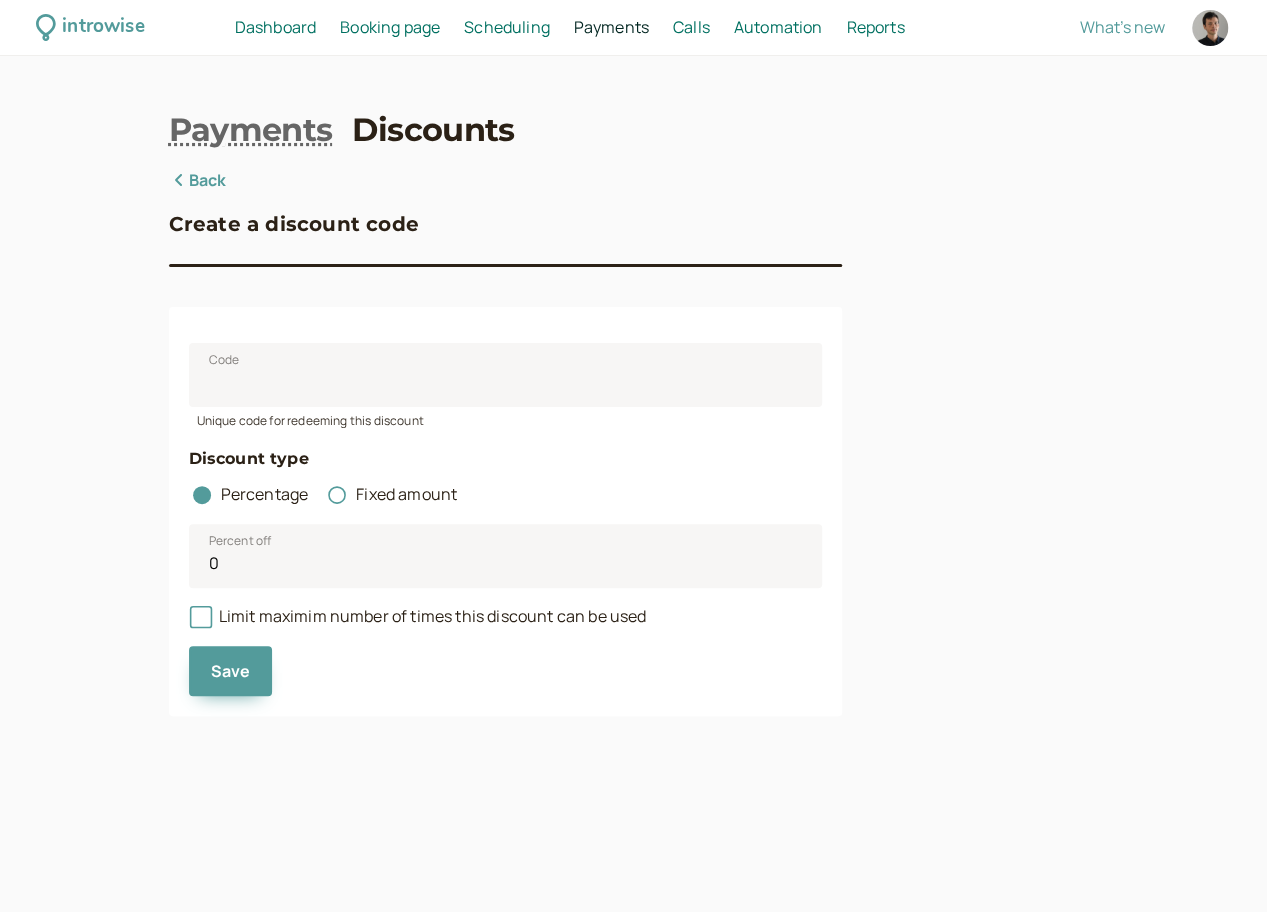 click on "introwise Dashboard Dashboard Booking page Booking Scheduling Scheduling Payments Payments Calls Calls Automation Automation Reports Reports What's new Payments Discounts   Back Create a discount code Code Unique code for redeeming this discount Discount type Percentage Fixed amount Percent off 0 Limit maximim number of times this discount can be used Save" at bounding box center [633, 456] 